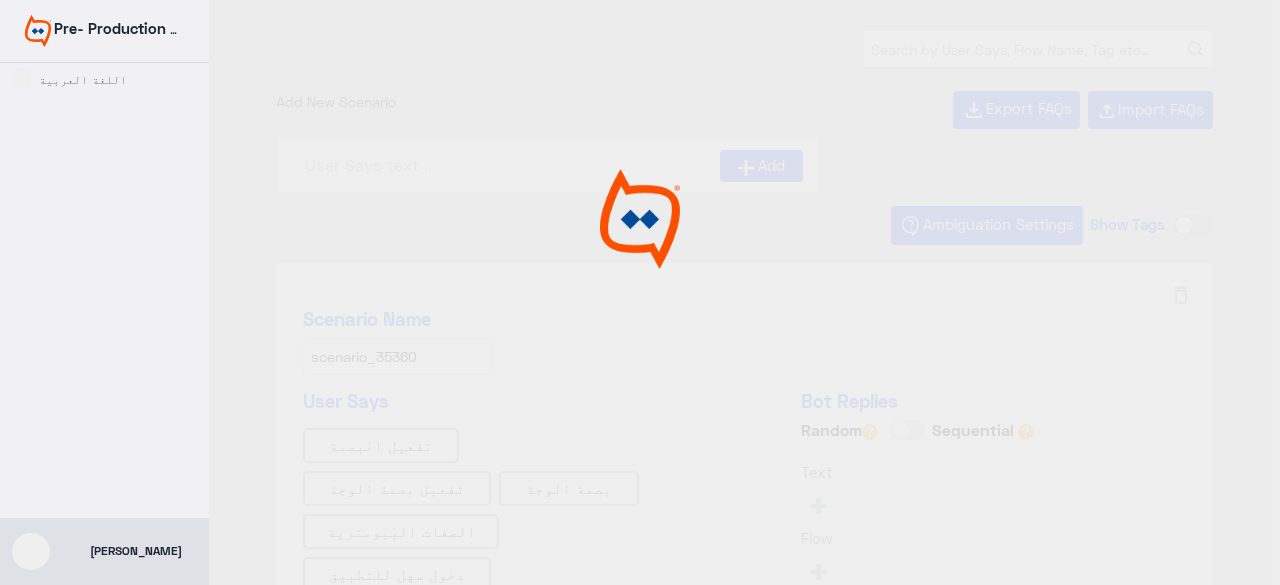type on "Face ID AR" 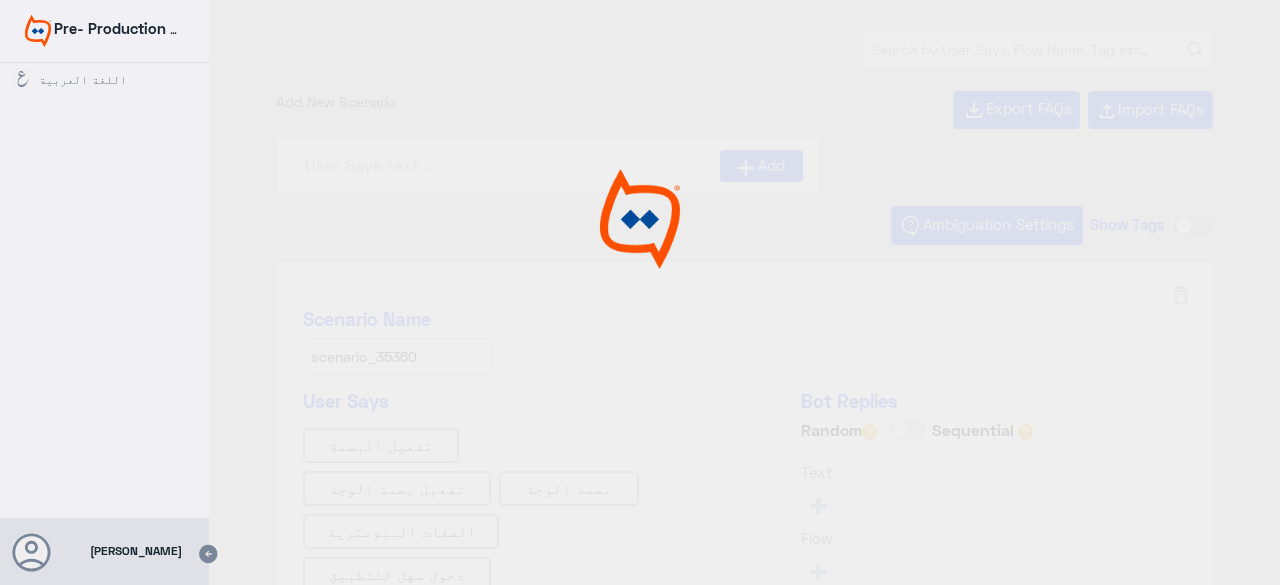 type on "Face ID EN" 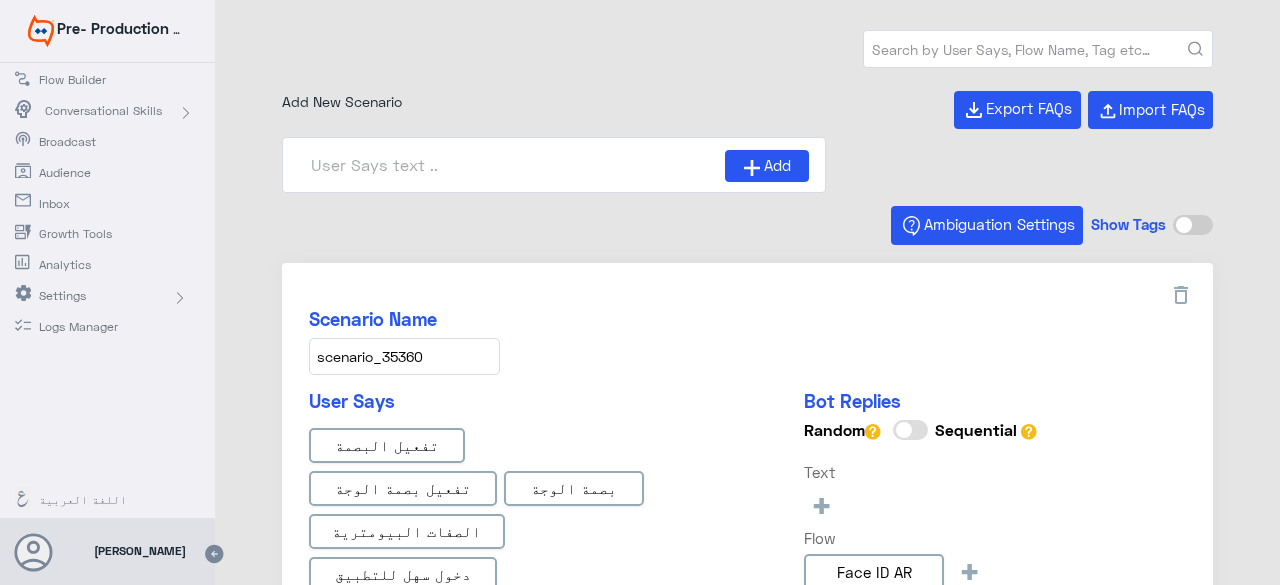 scroll, scrollTop: 0, scrollLeft: 0, axis: both 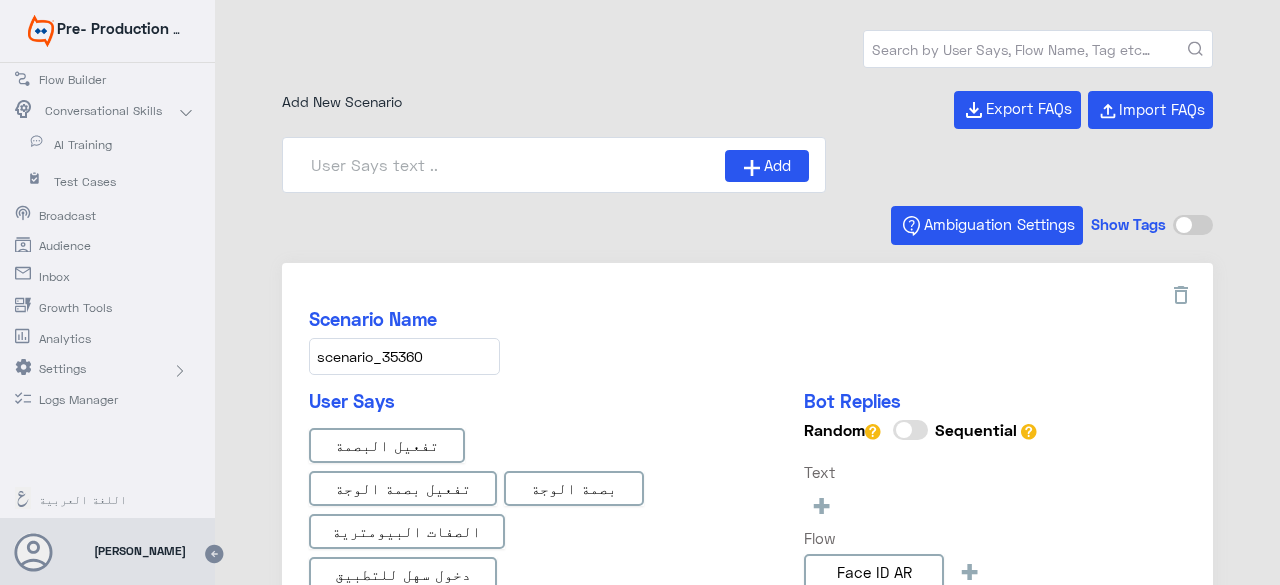 click on "AI Training" 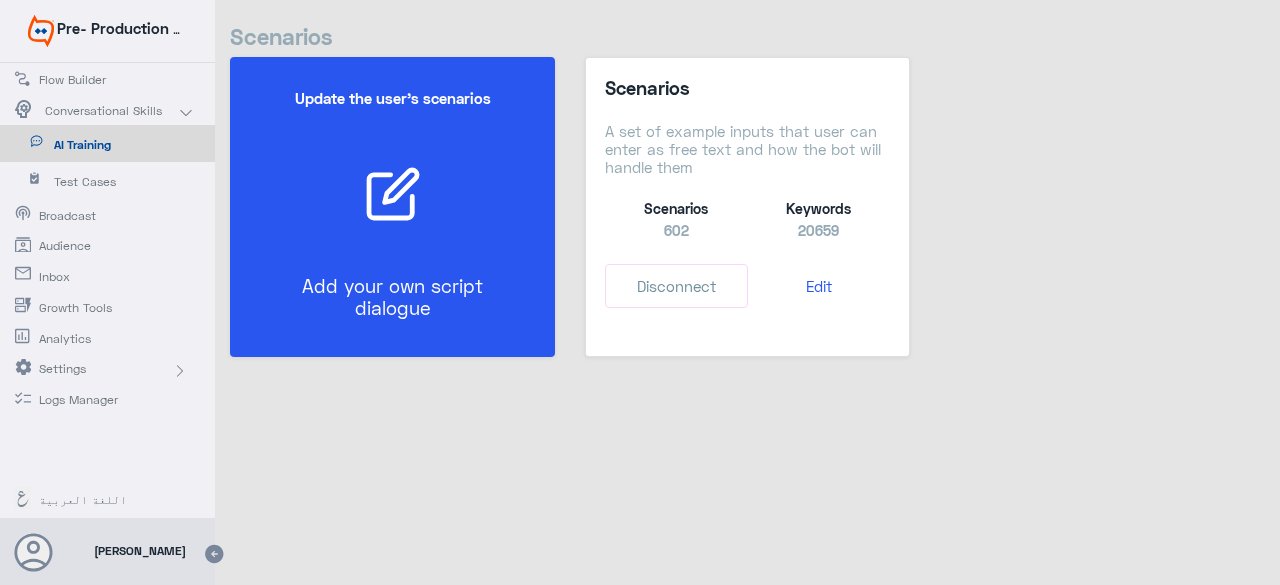 click at bounding box center (392, 194) 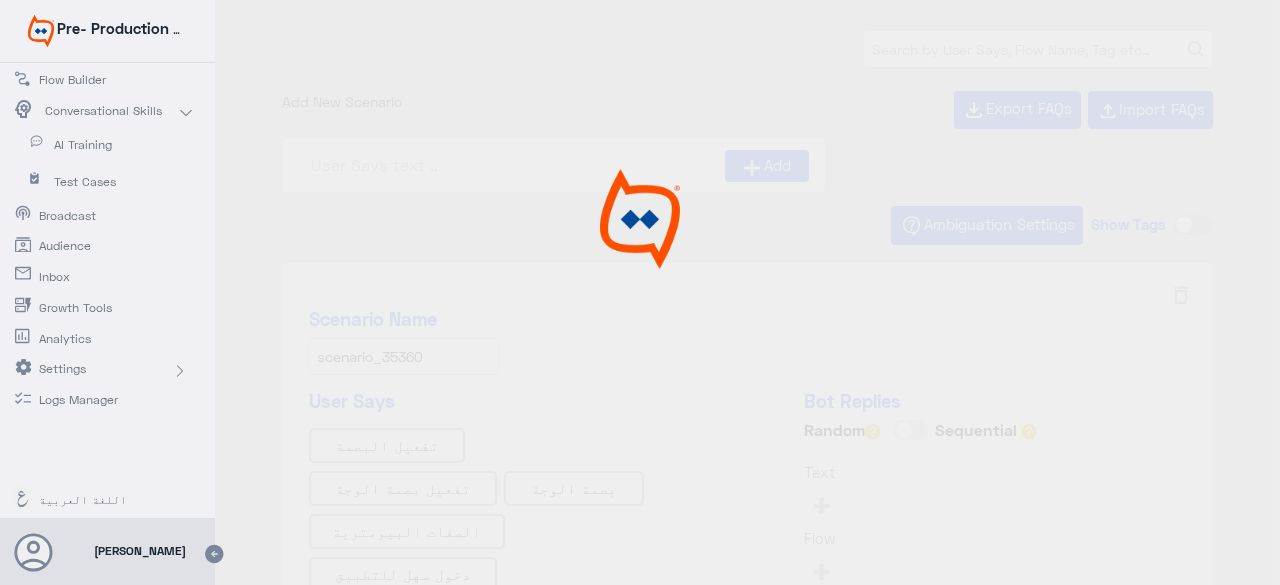 type on "IBAN AR" 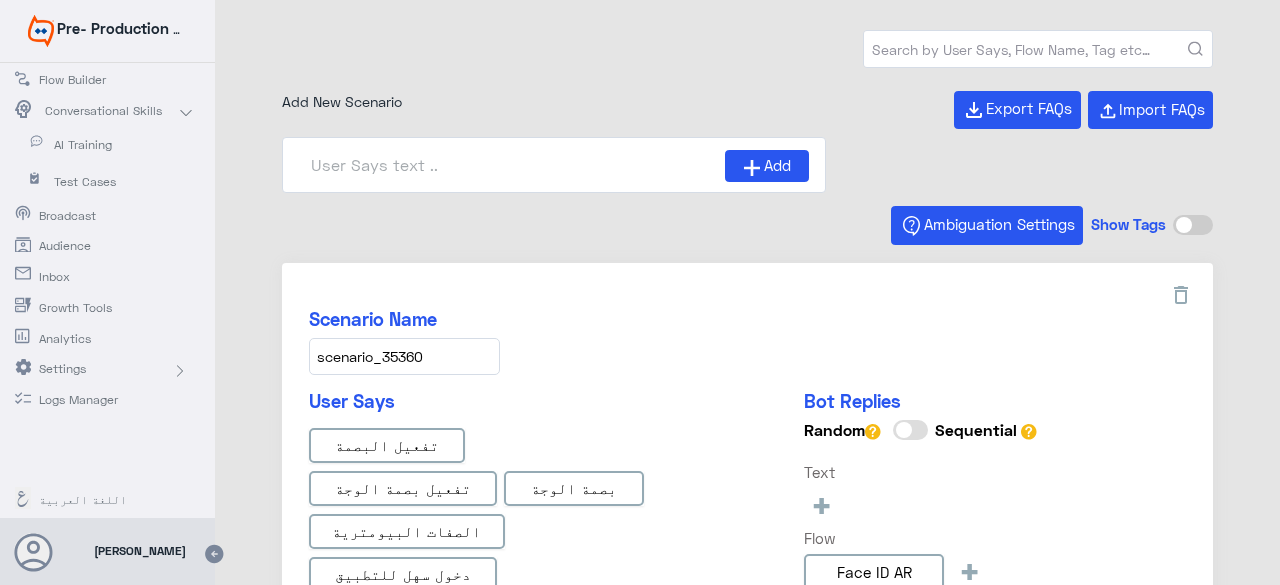 type on "Ahlan Account Digital AR" 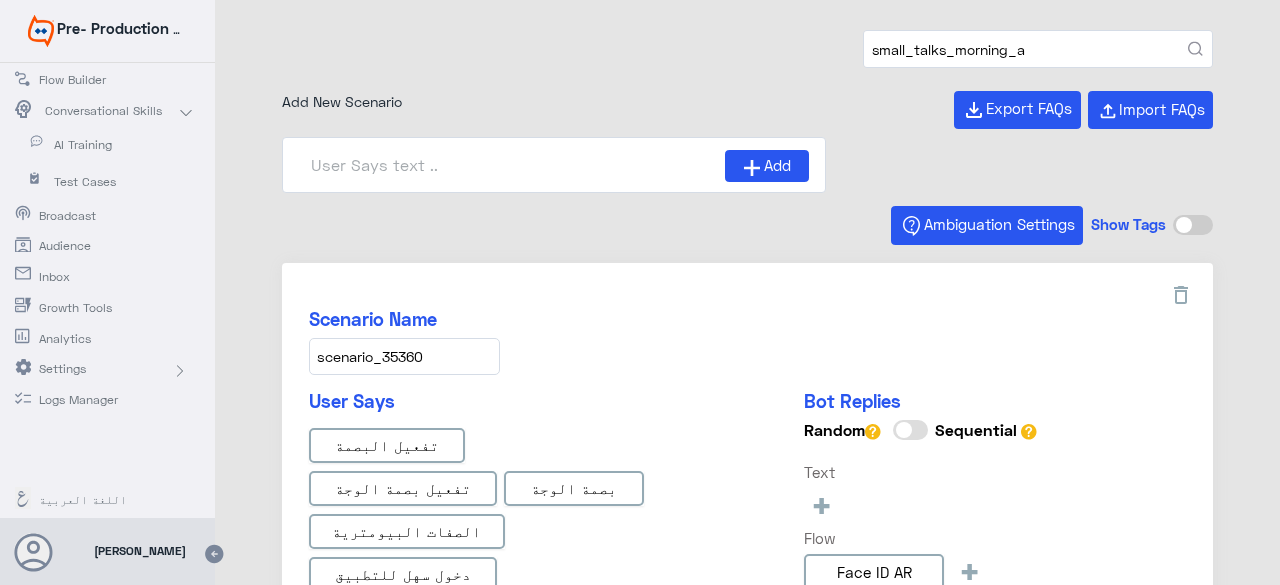 type on "small_talks_morning_a" 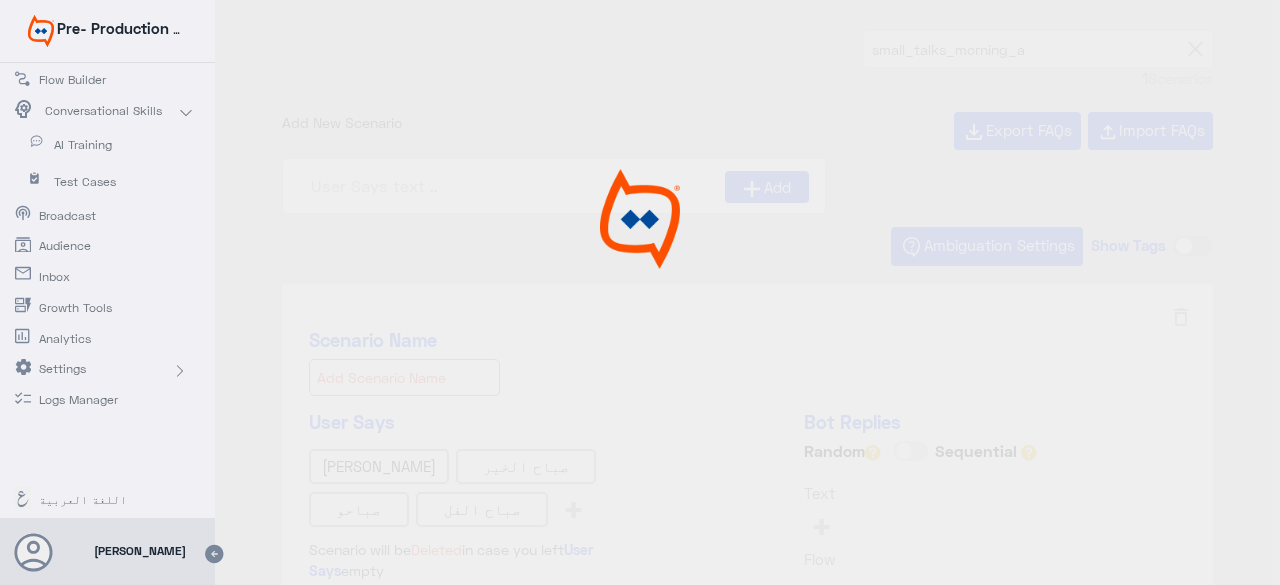 type on "small_talks_morning_ar" 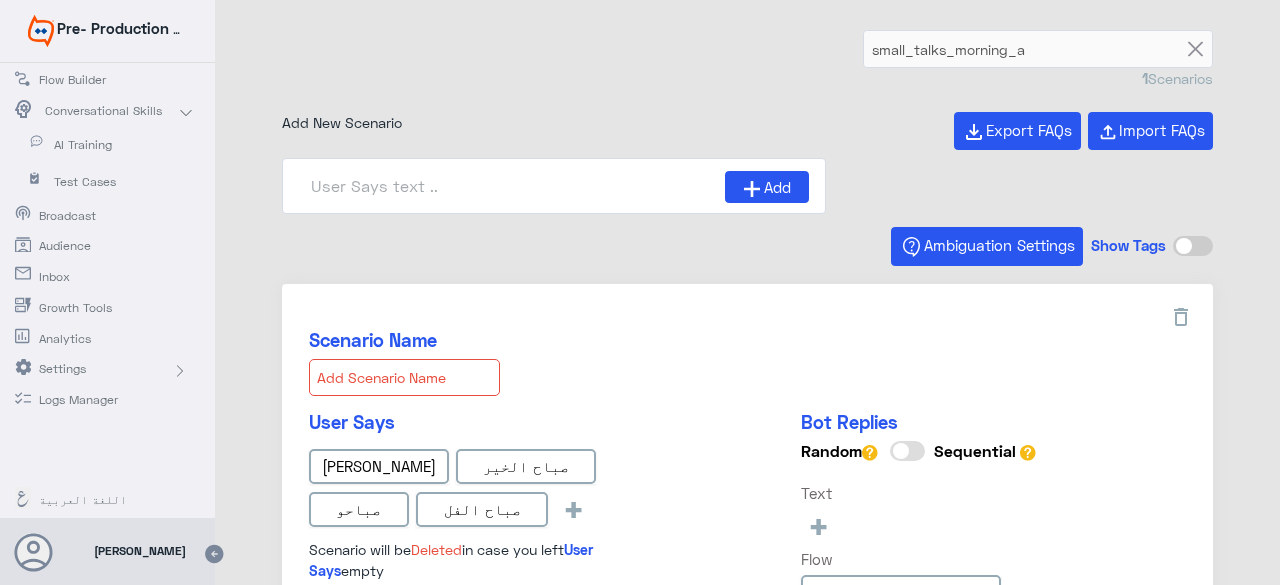 click at bounding box center [404, 377] 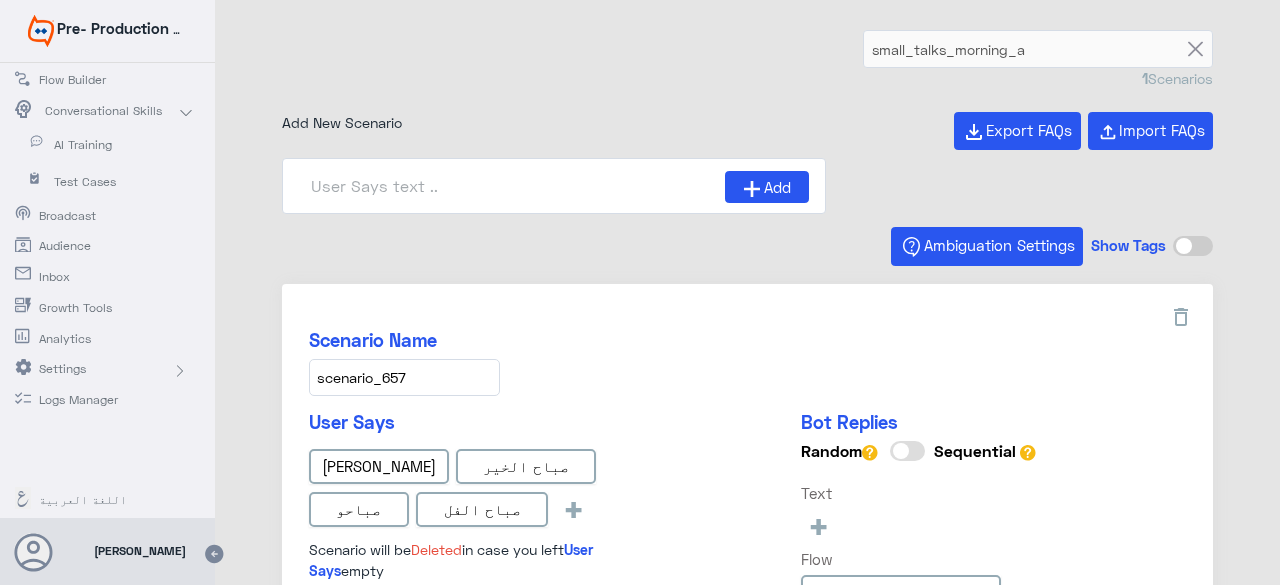type on "scenario_657" 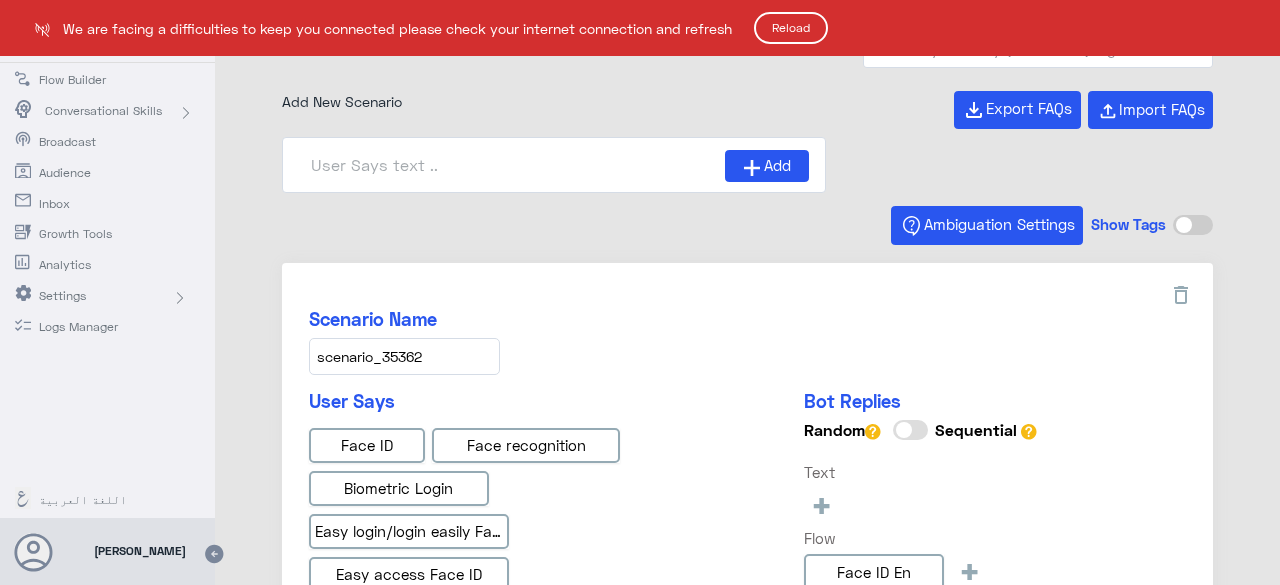 scroll, scrollTop: 0, scrollLeft: 0, axis: both 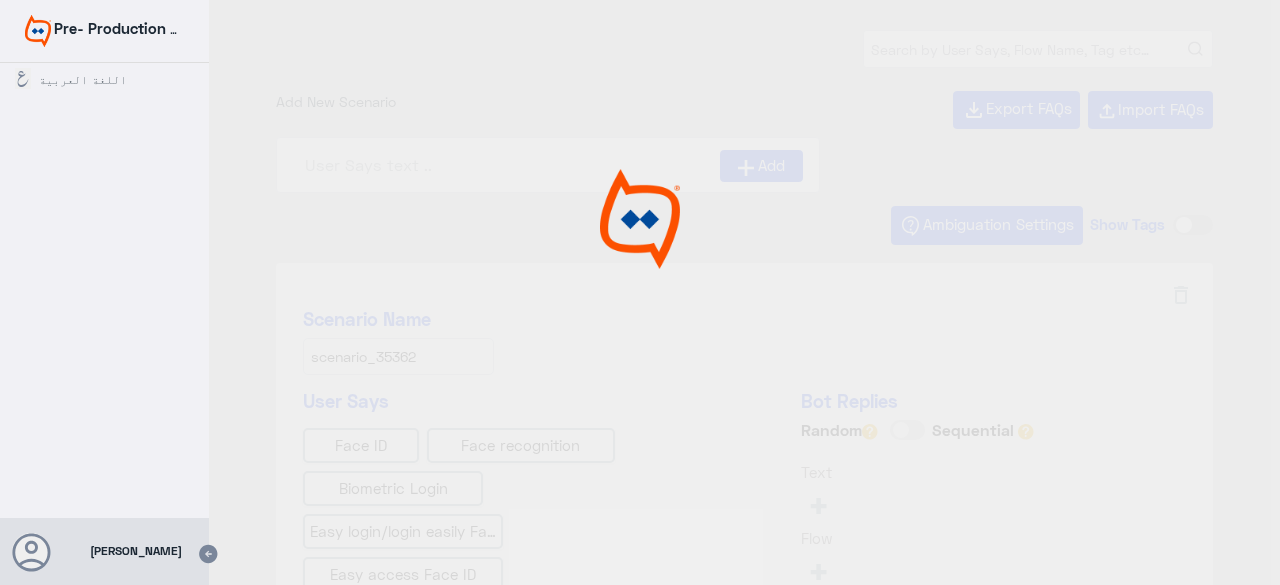 type on "IBAN AR" 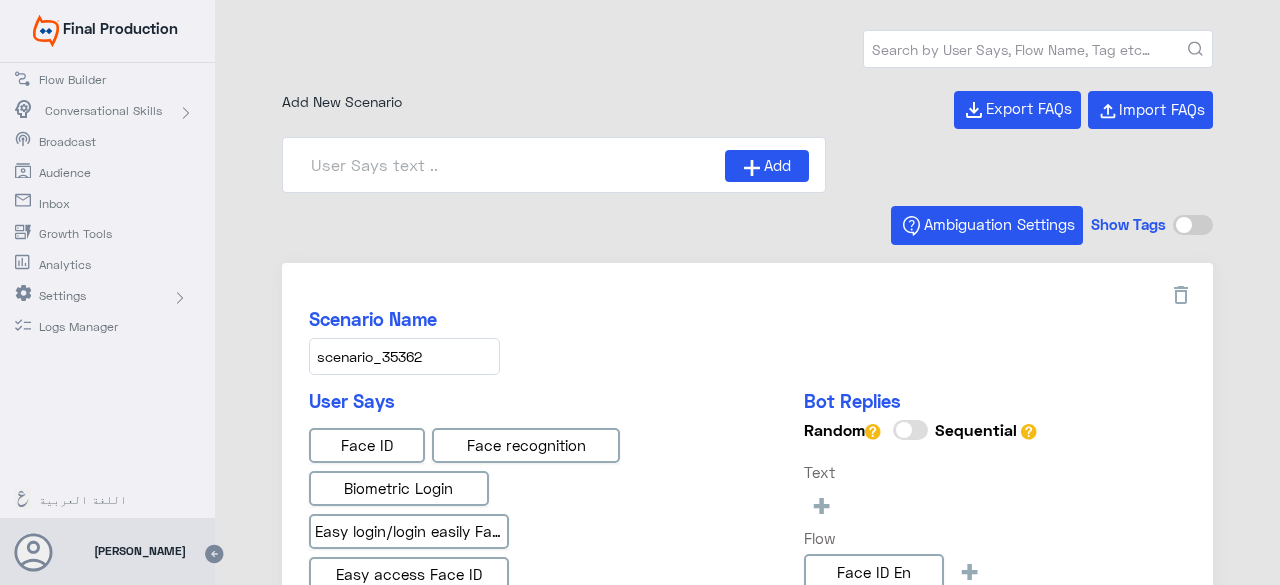 scroll, scrollTop: 0, scrollLeft: 0, axis: both 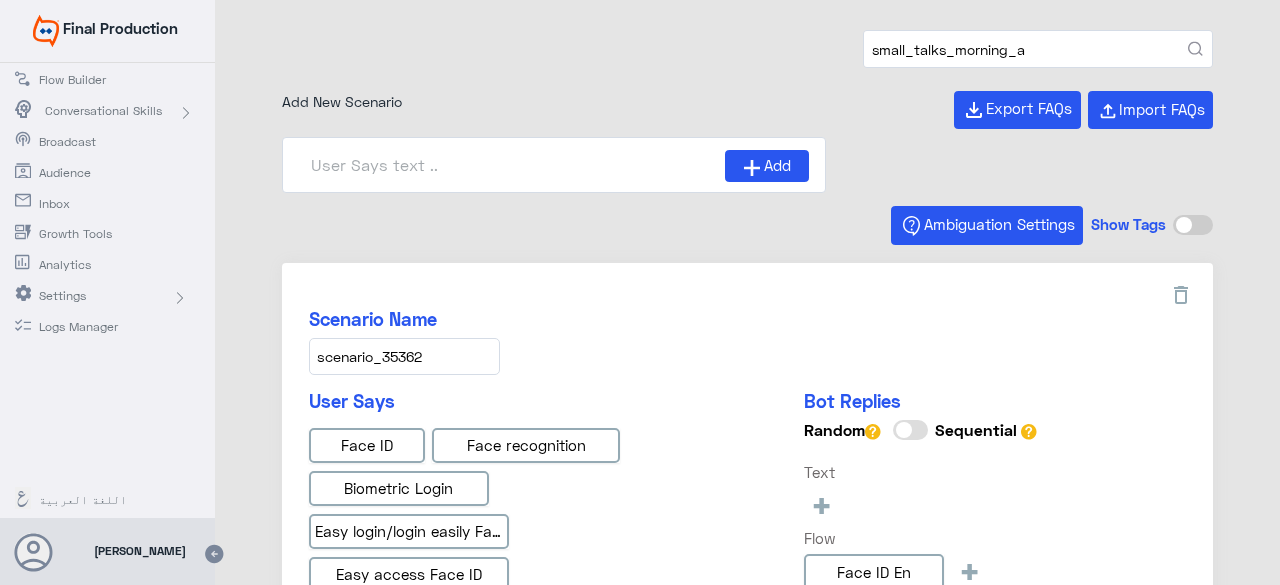 type on "small_talks_morning_a" 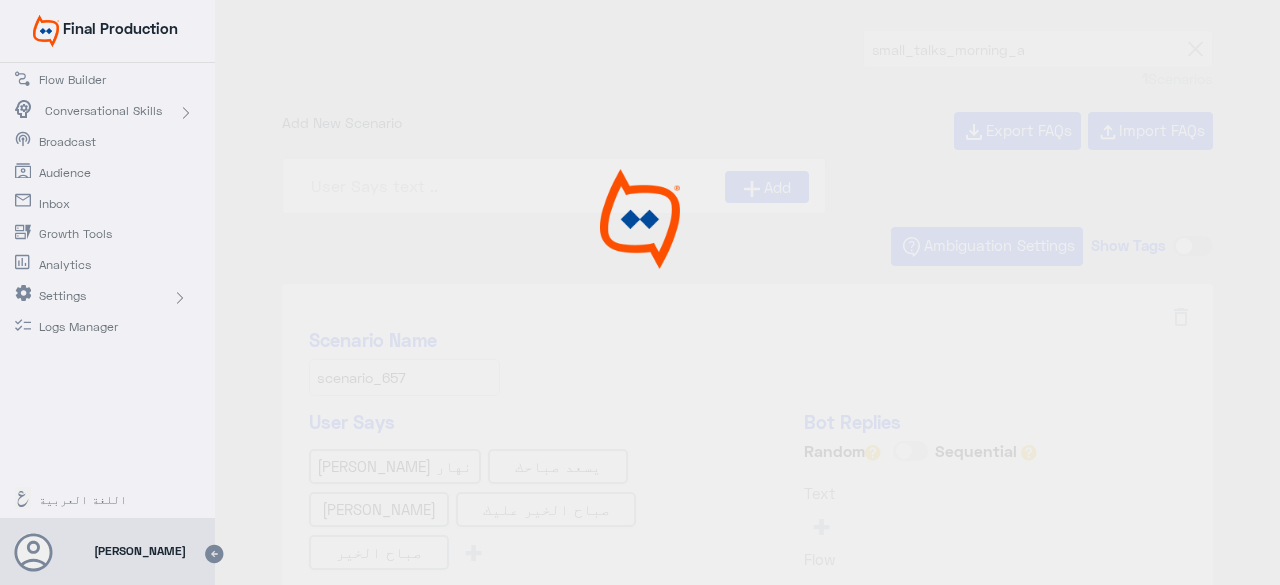 type on "small_talks_morning_ar" 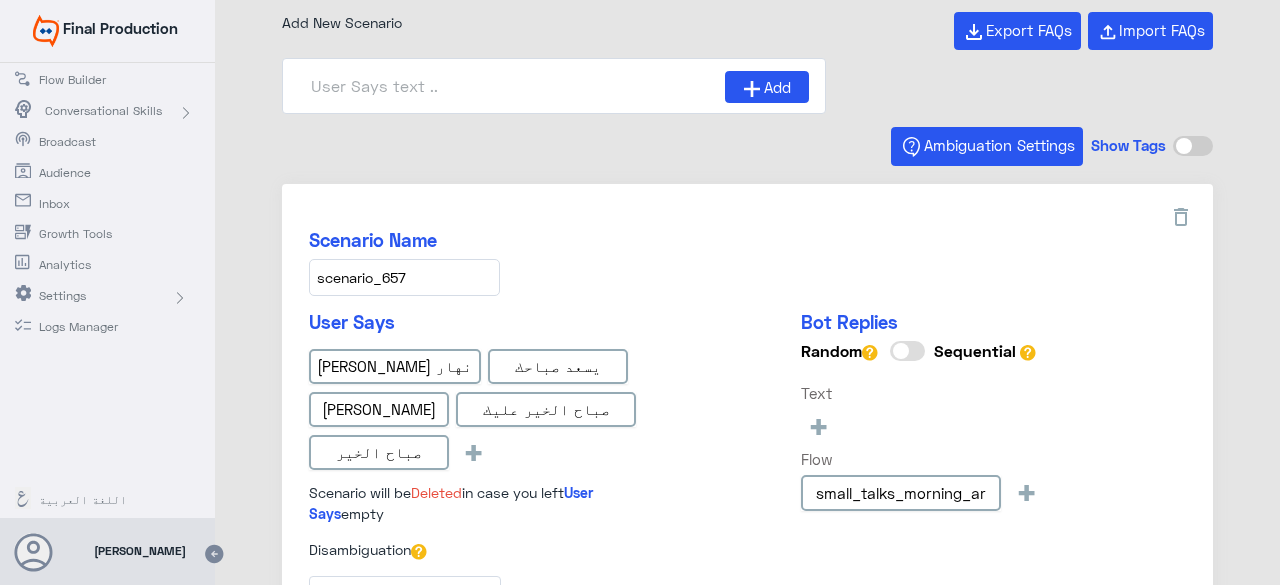 scroll, scrollTop: 200, scrollLeft: 0, axis: vertical 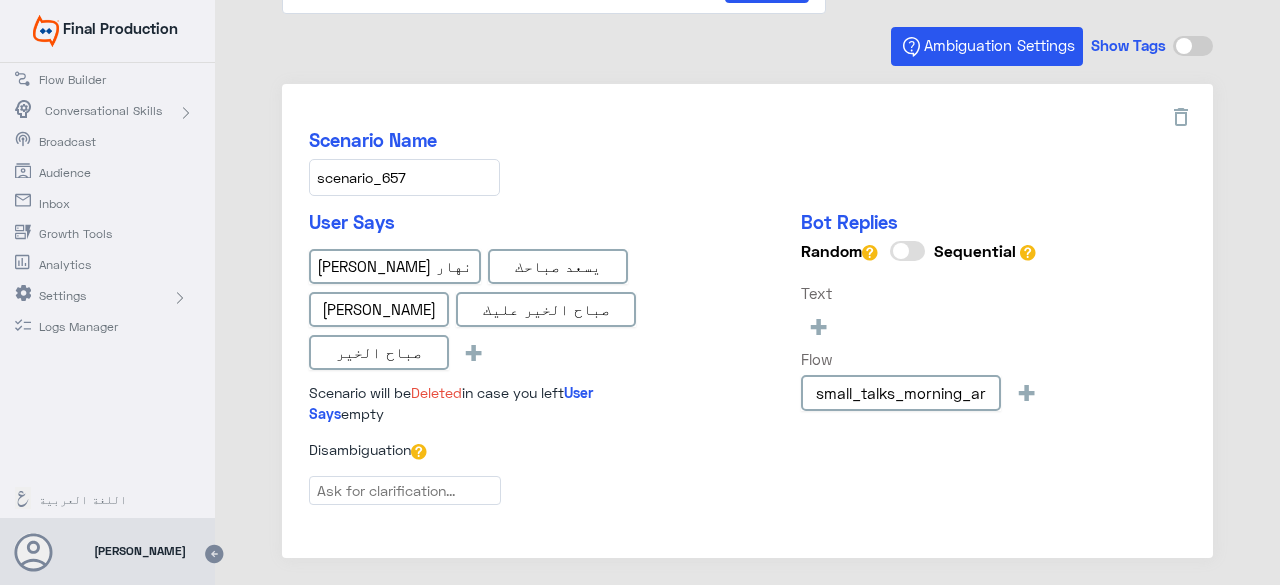 drag, startPoint x: 442, startPoint y: 182, endPoint x: 306, endPoint y: 181, distance: 136.00368 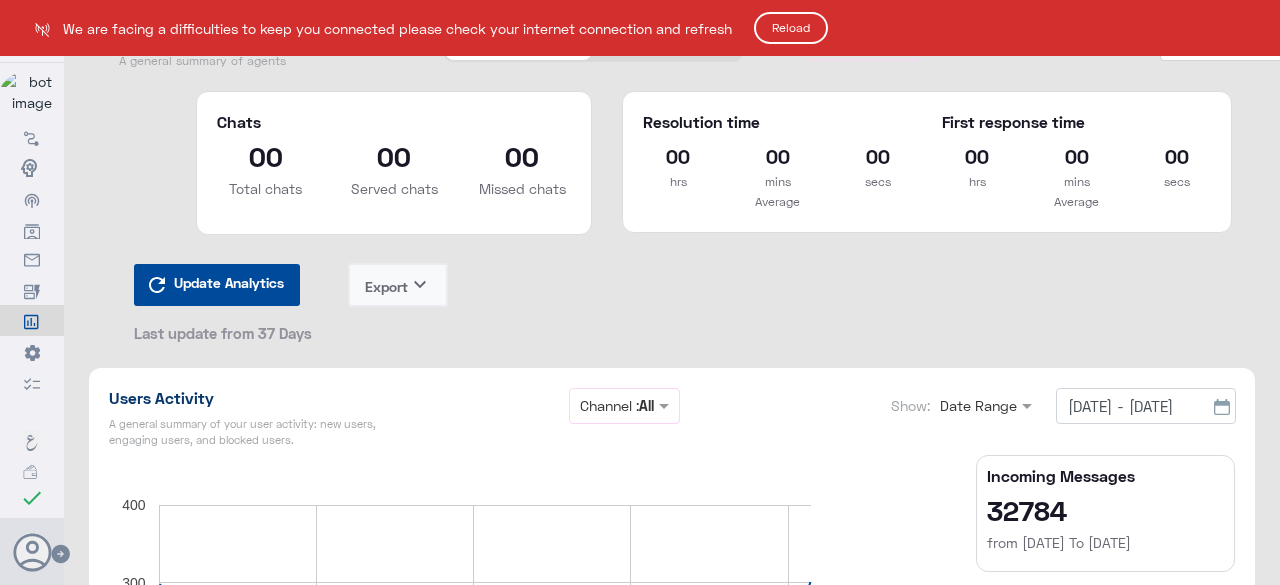 scroll, scrollTop: 0, scrollLeft: 0, axis: both 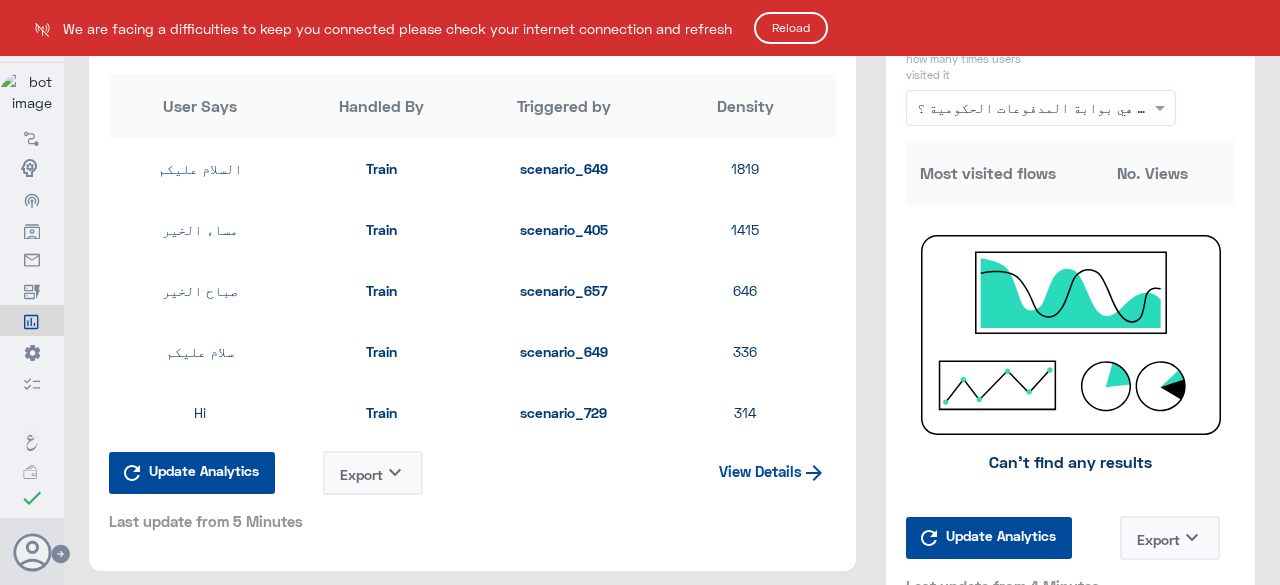 click on "Reload" 